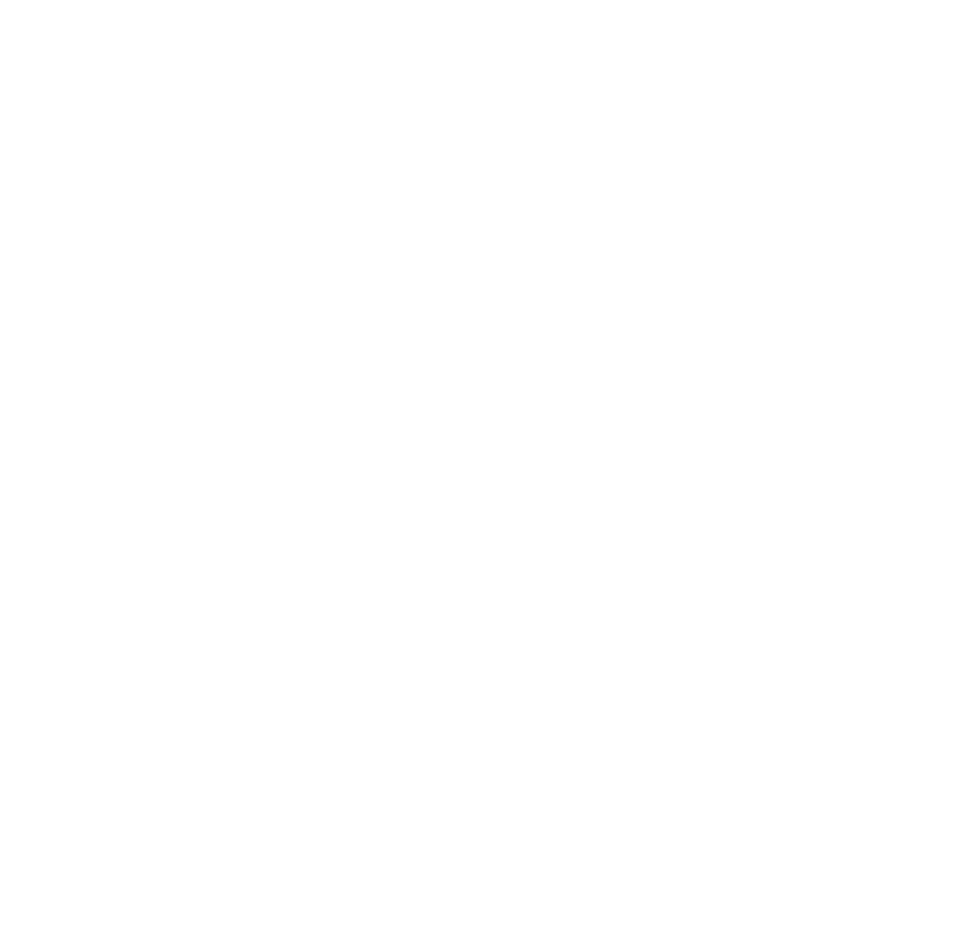scroll, scrollTop: 0, scrollLeft: 0, axis: both 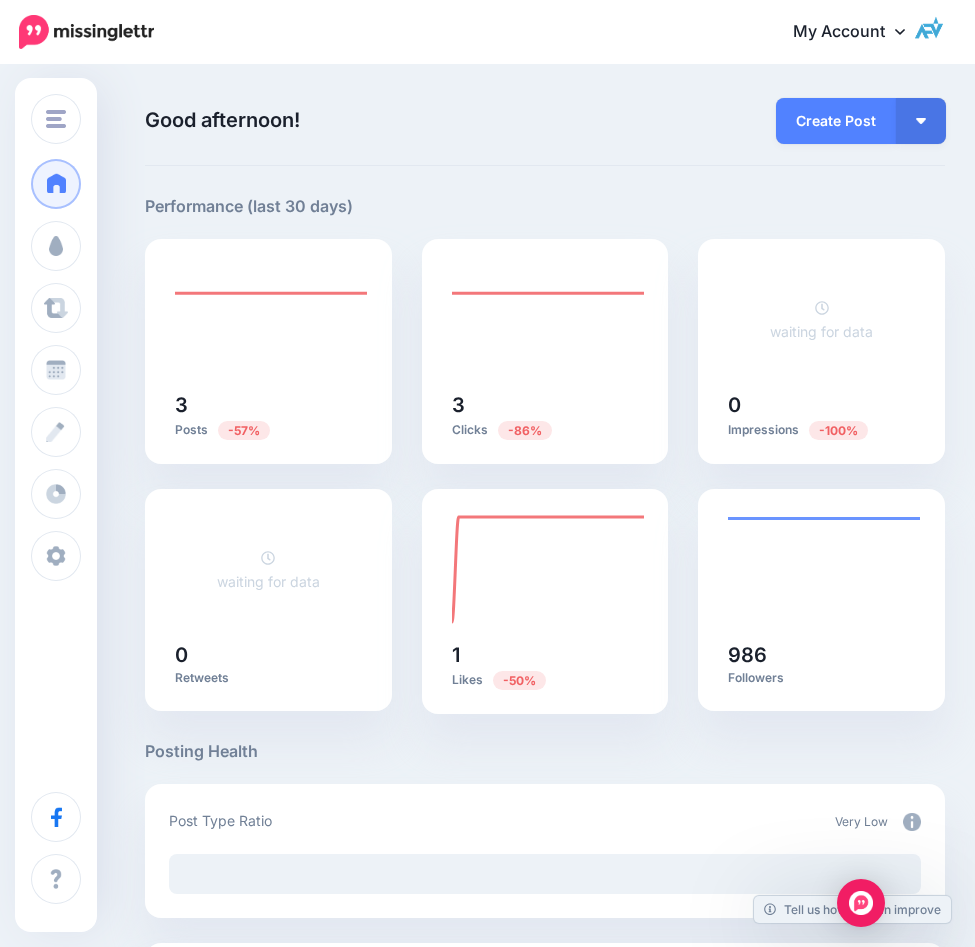 click at bounding box center [86, 32] 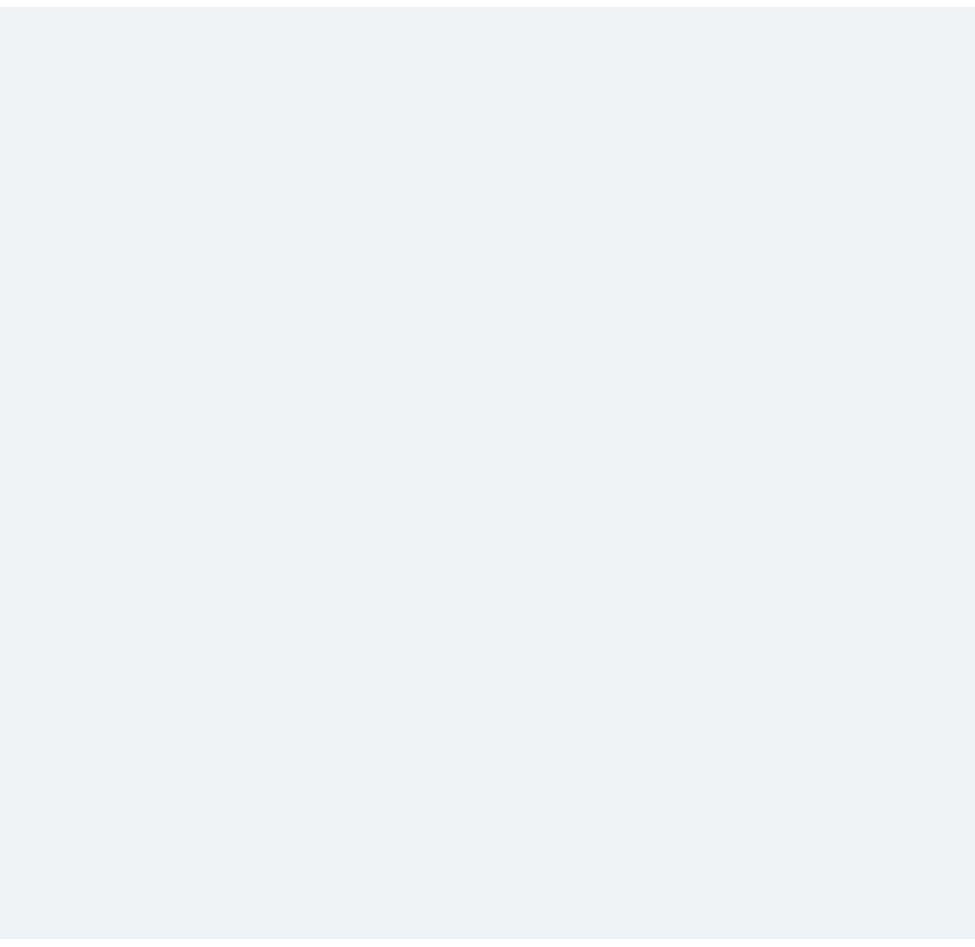 scroll, scrollTop: 0, scrollLeft: 0, axis: both 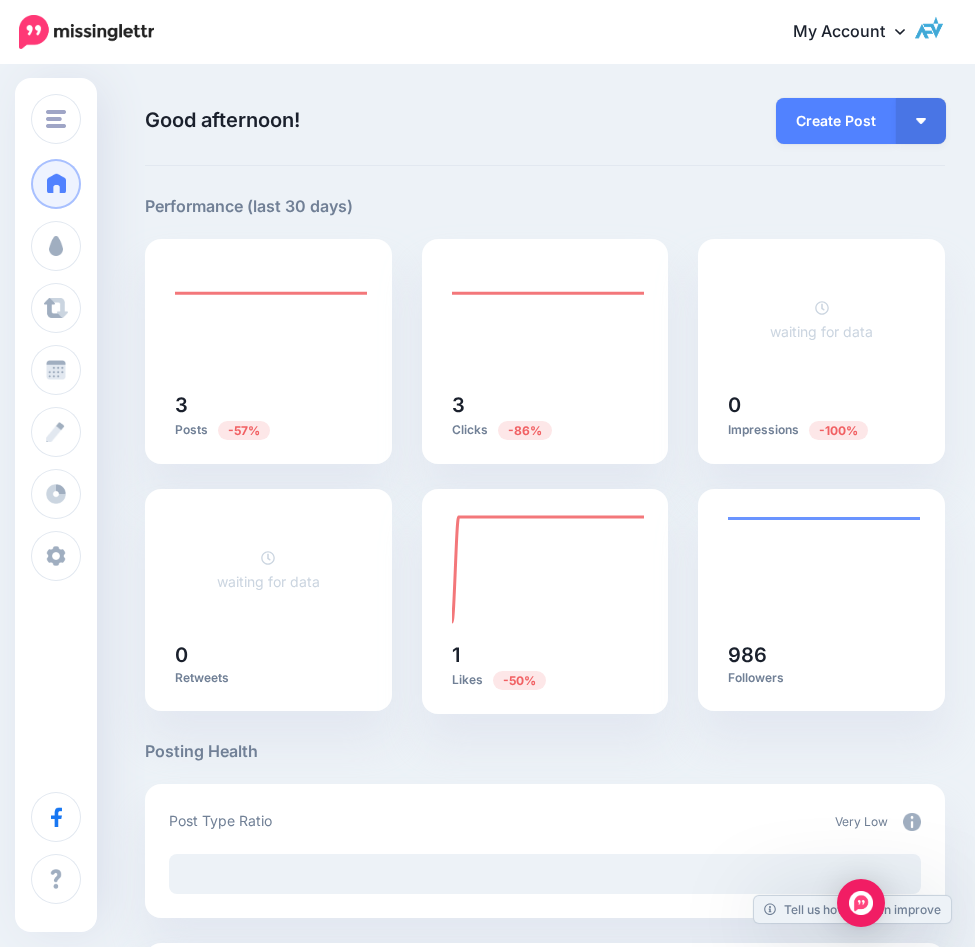 click on "My Account" at bounding box center (859, 32) 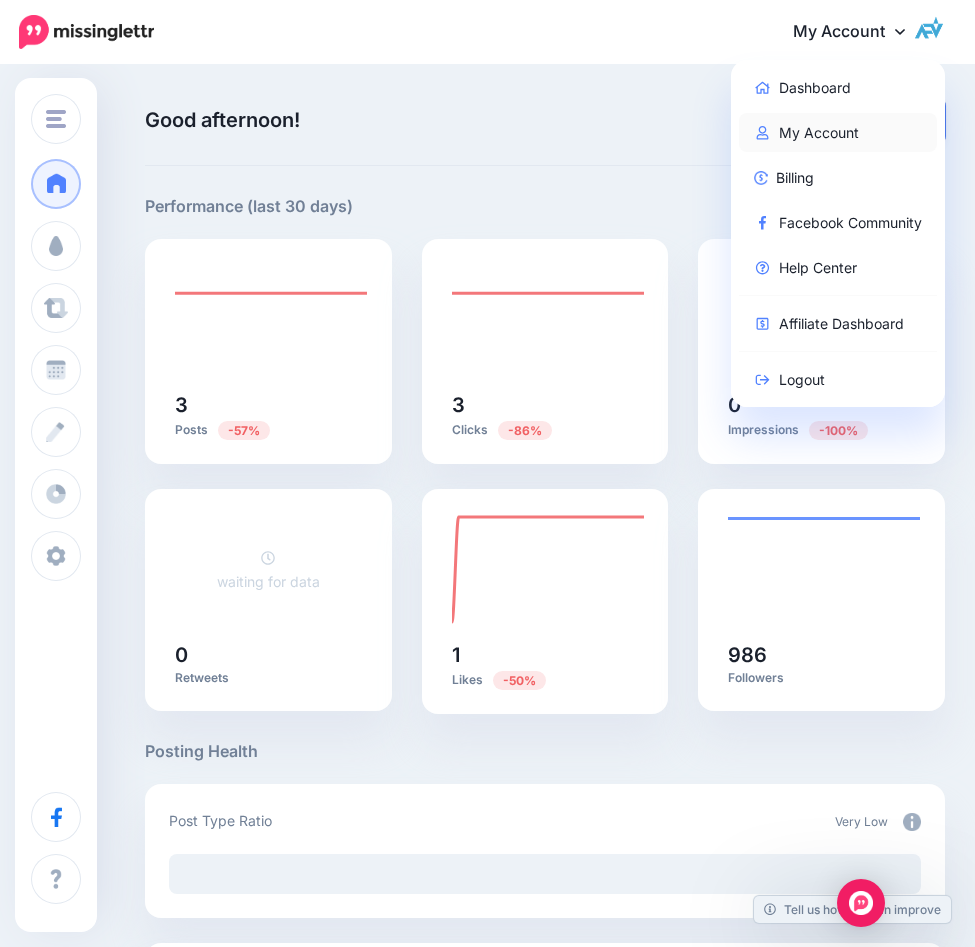 click on "My Account" at bounding box center (838, 132) 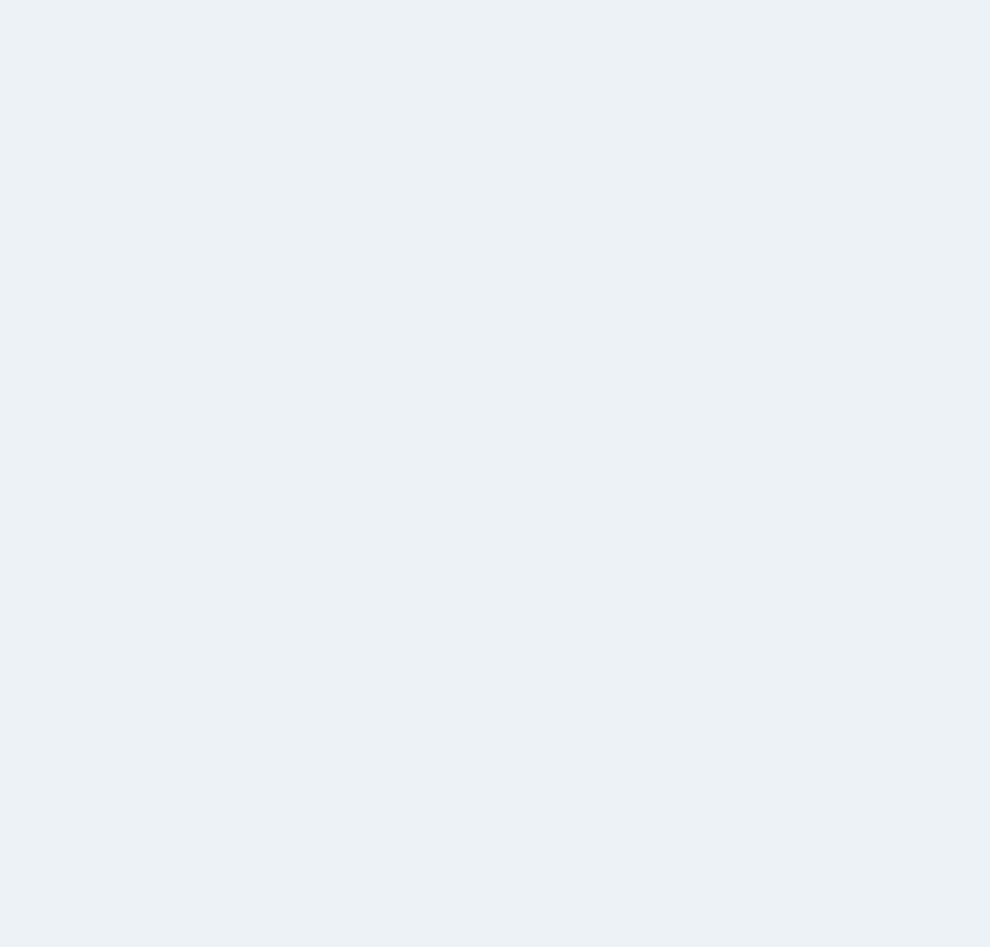 scroll, scrollTop: 0, scrollLeft: 0, axis: both 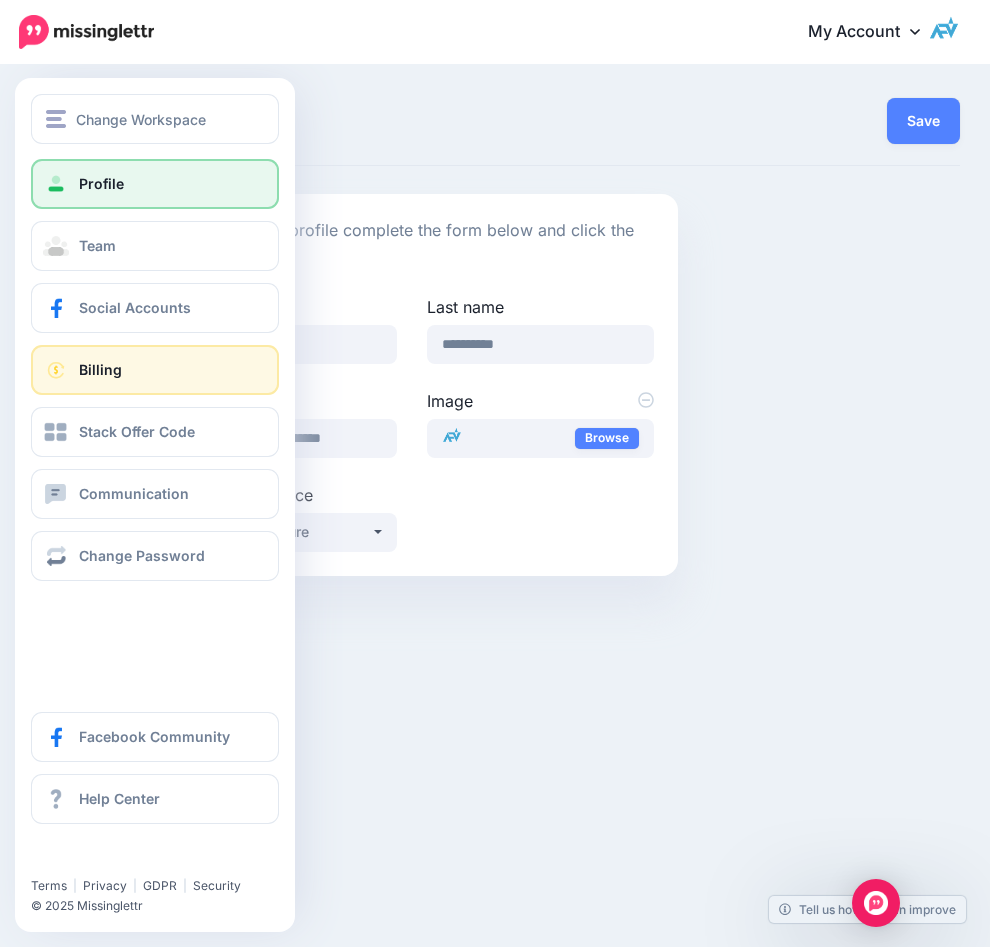 click on "Billing" at bounding box center (100, 369) 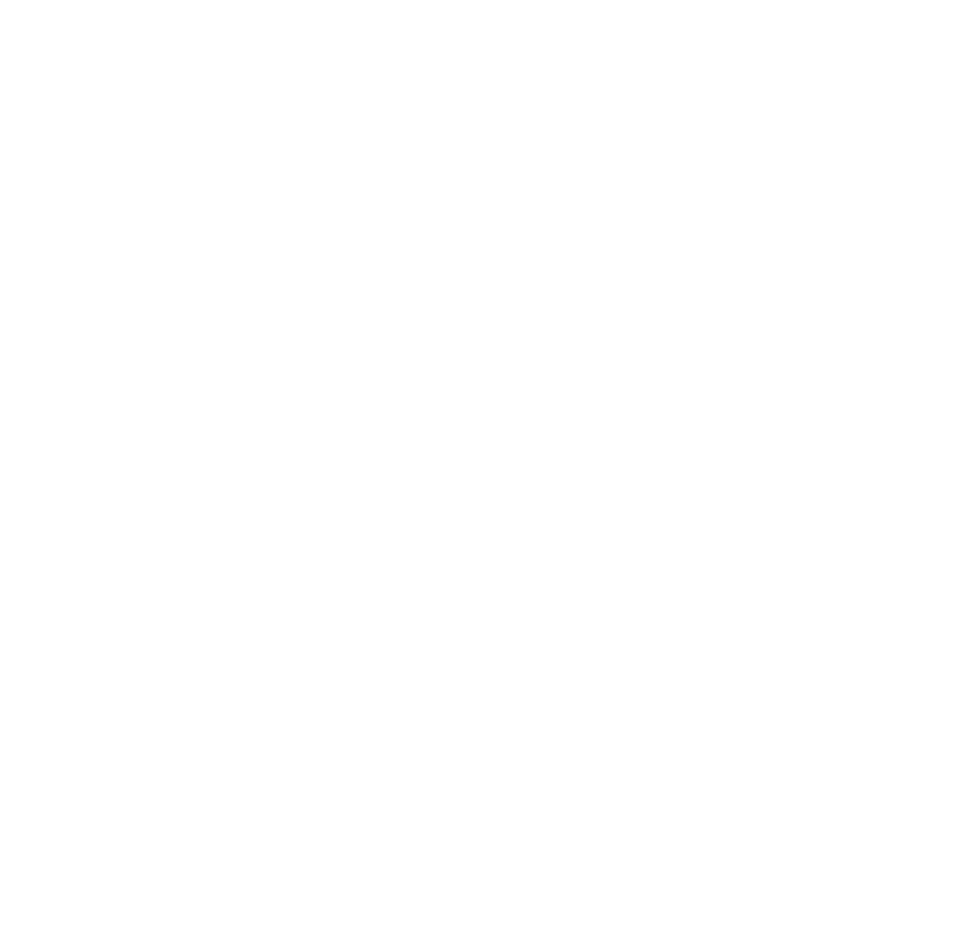 scroll, scrollTop: 0, scrollLeft: 0, axis: both 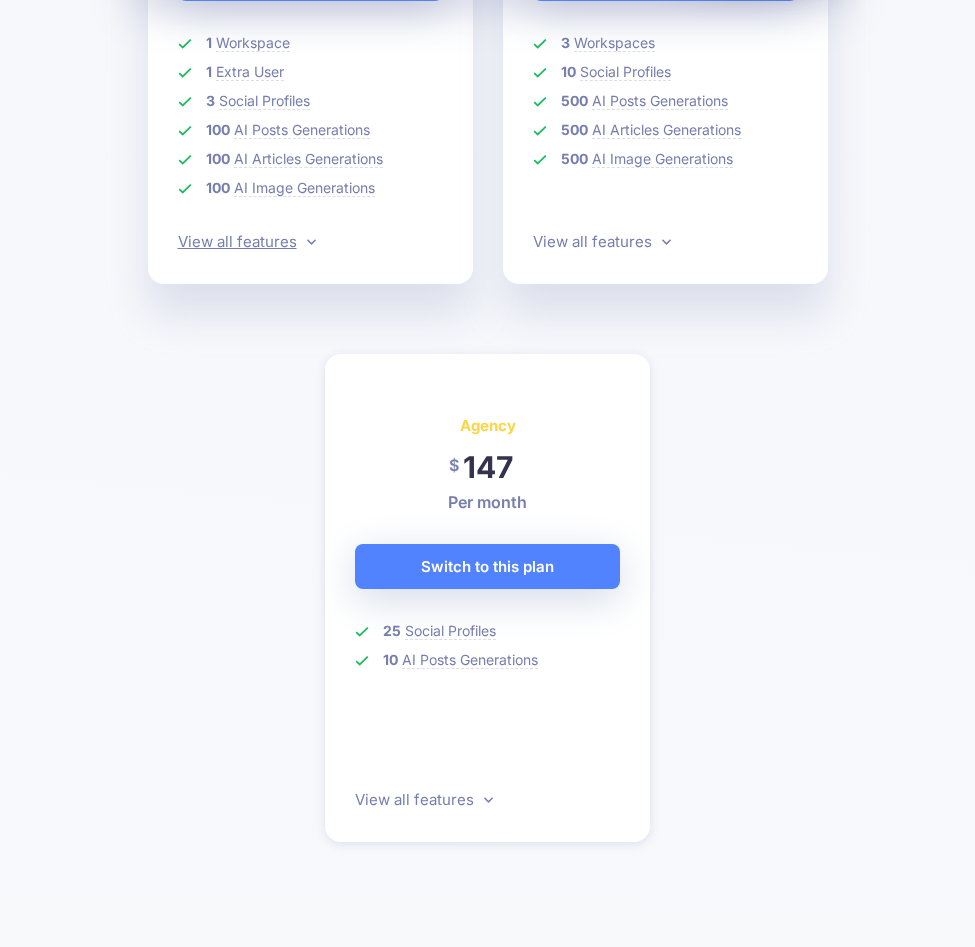 click on "View all features" at bounding box center [247, 241] 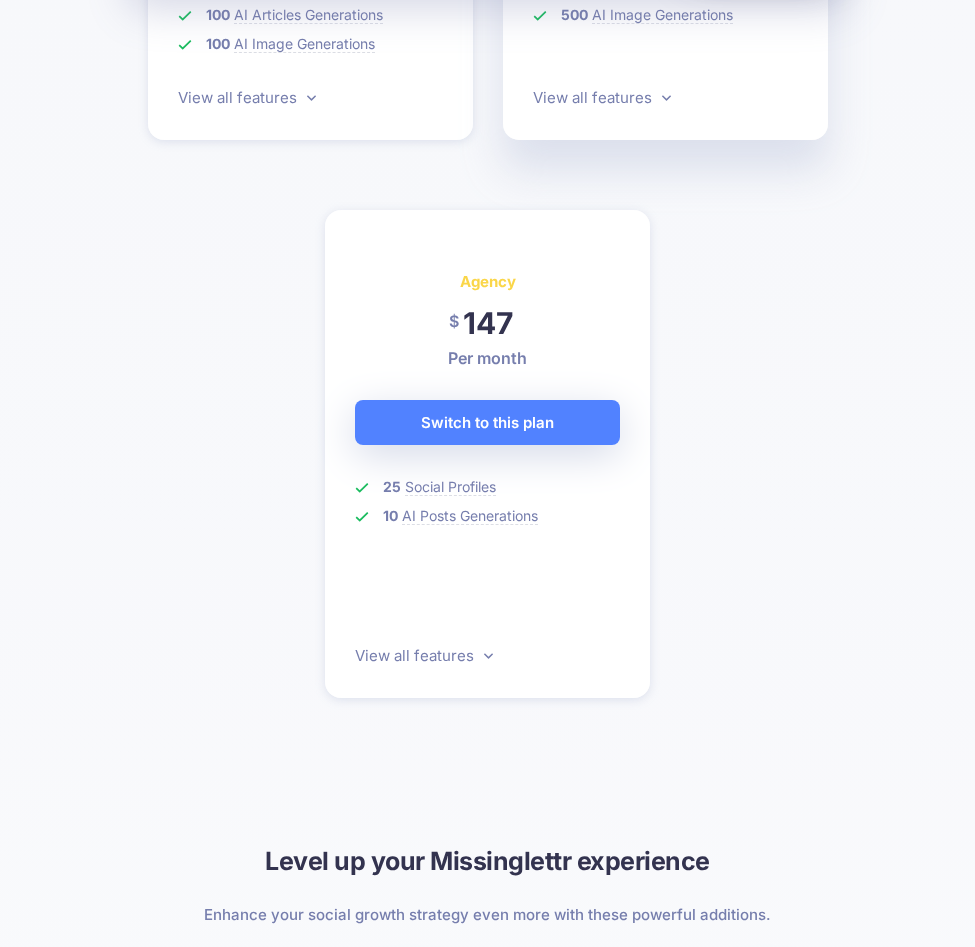 scroll, scrollTop: 0, scrollLeft: 0, axis: both 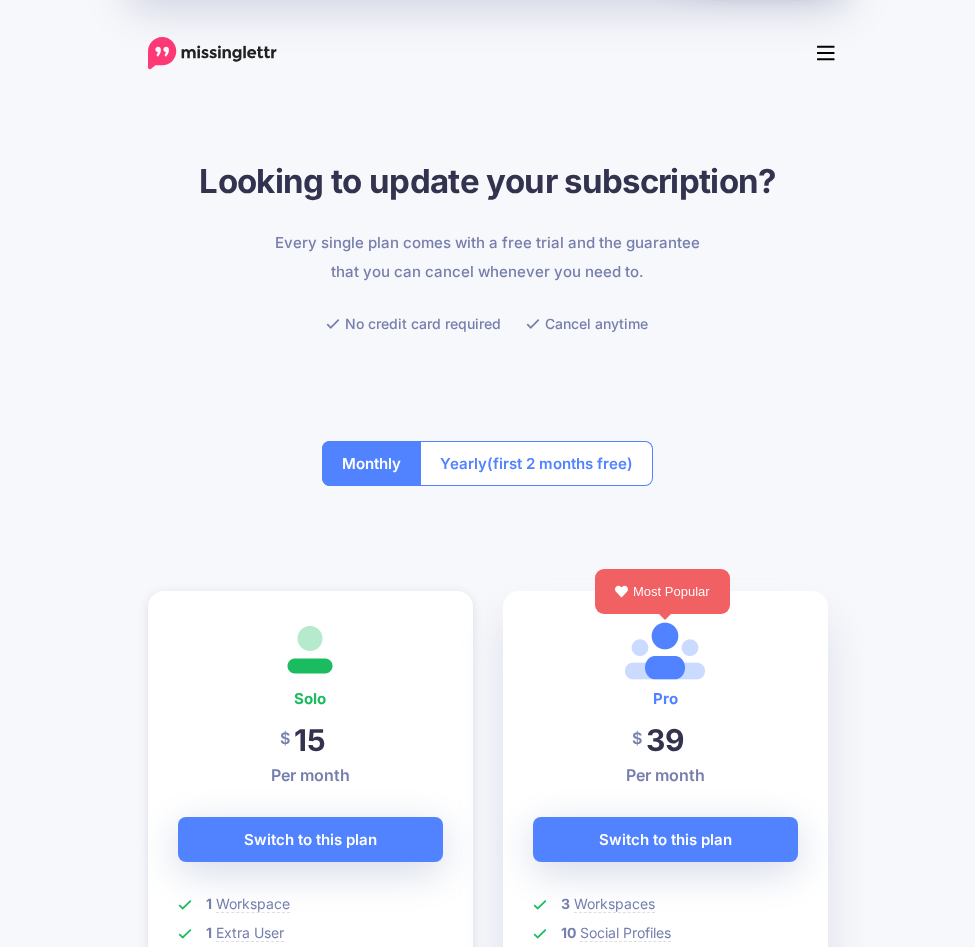 click 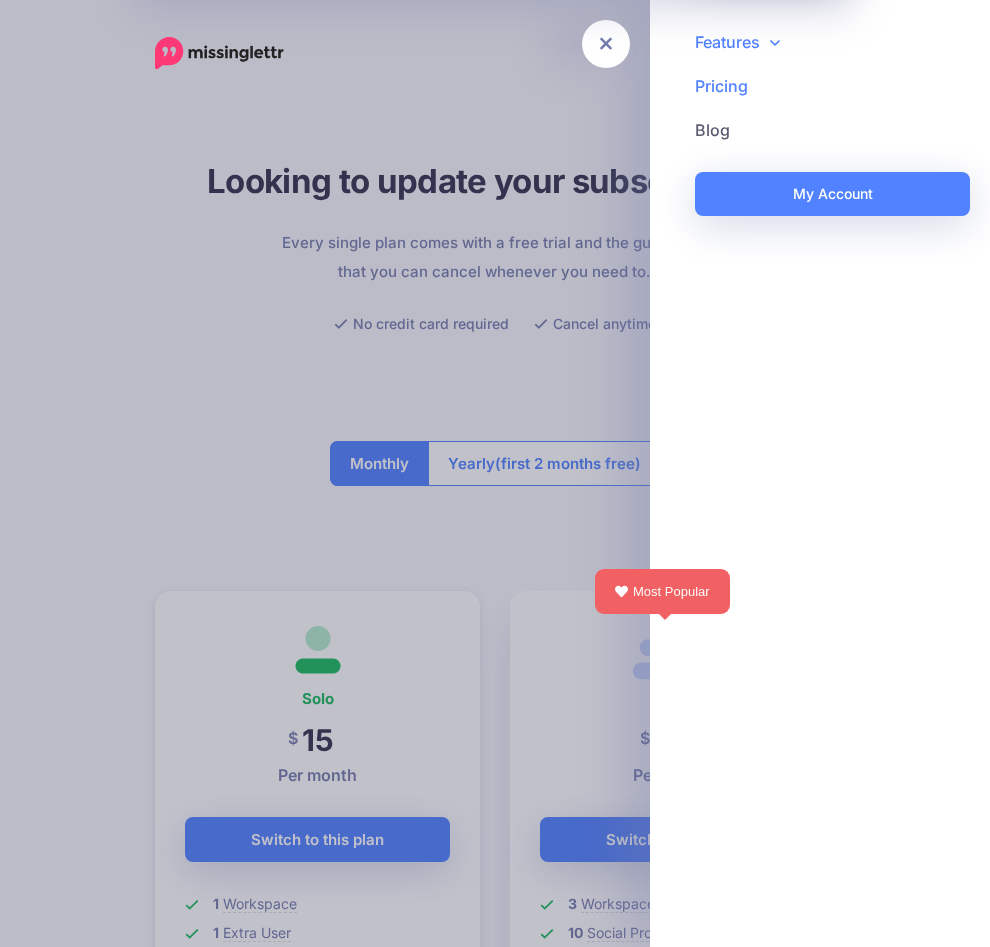 click 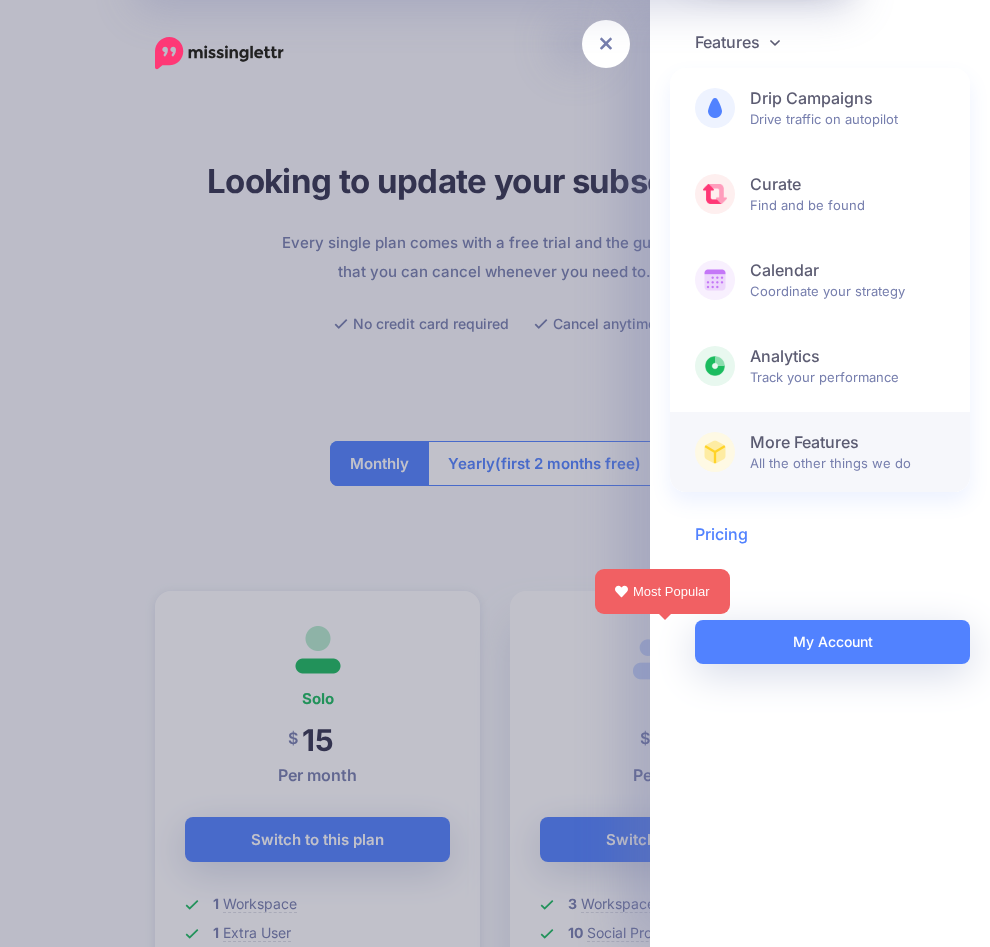 click on "More Features" at bounding box center [847, 442] 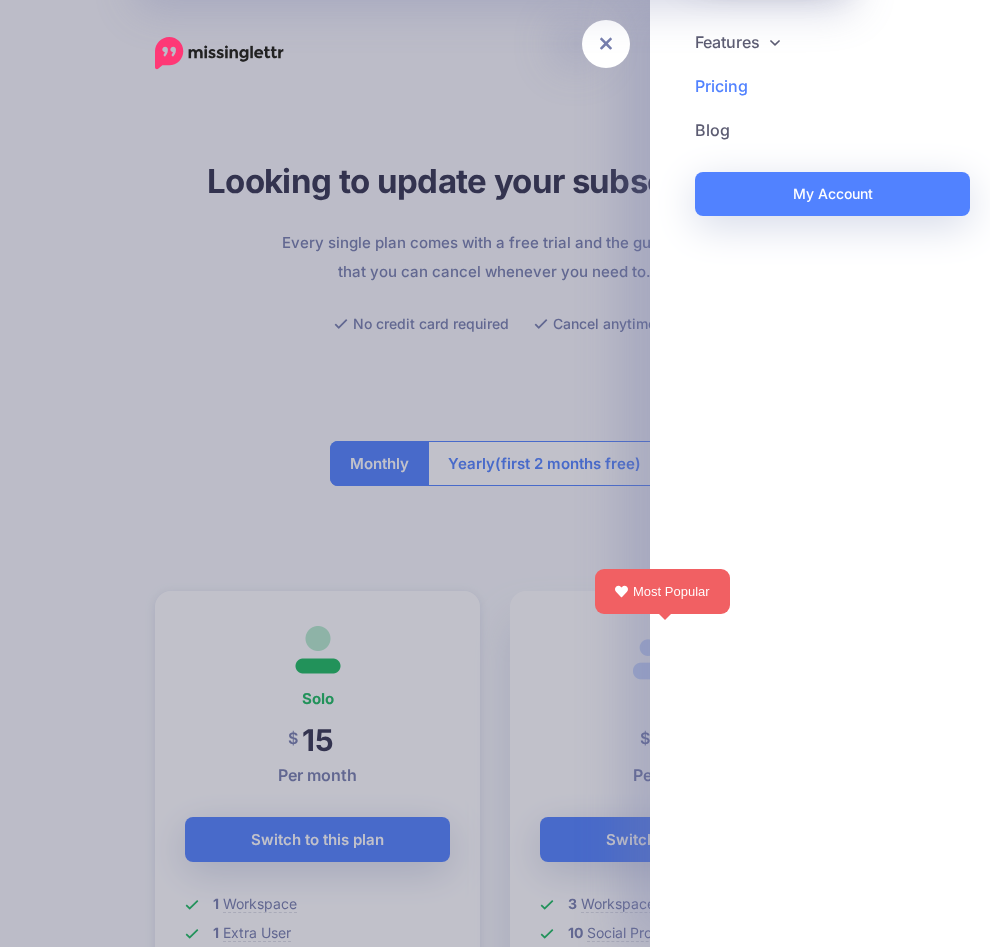 click at bounding box center [495, 473] 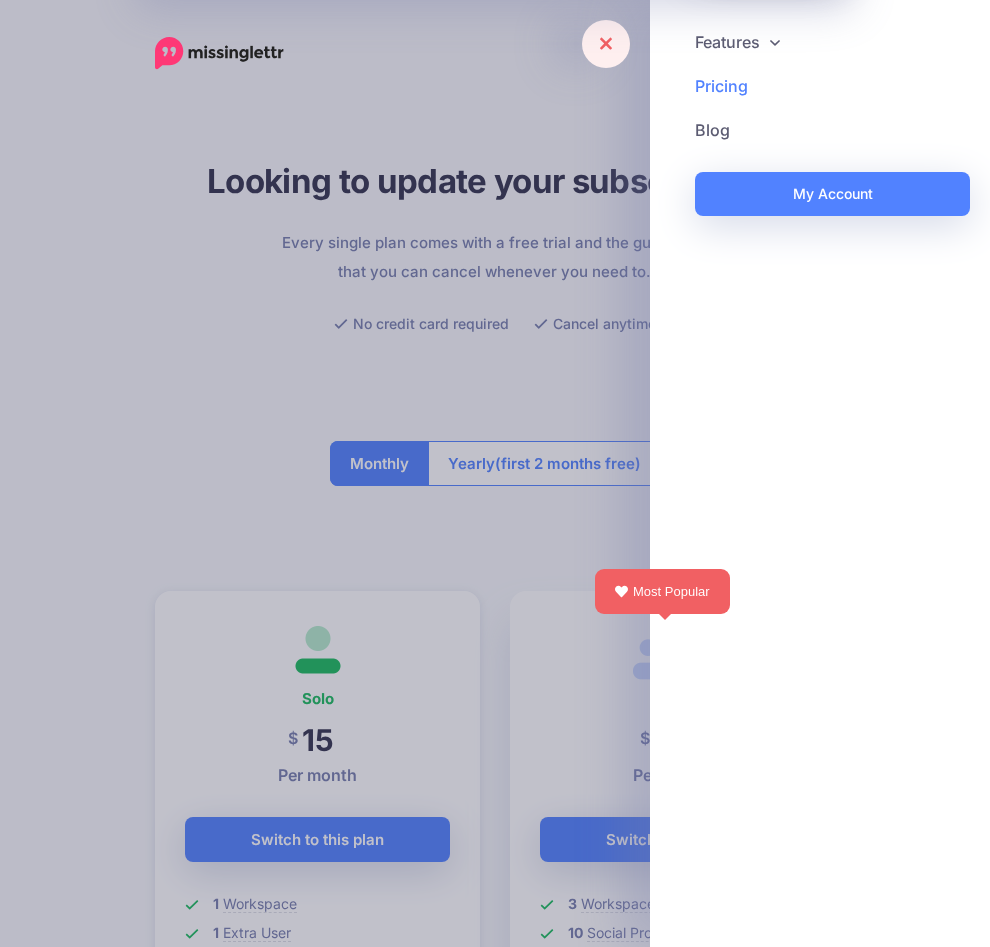 click at bounding box center [606, 44] 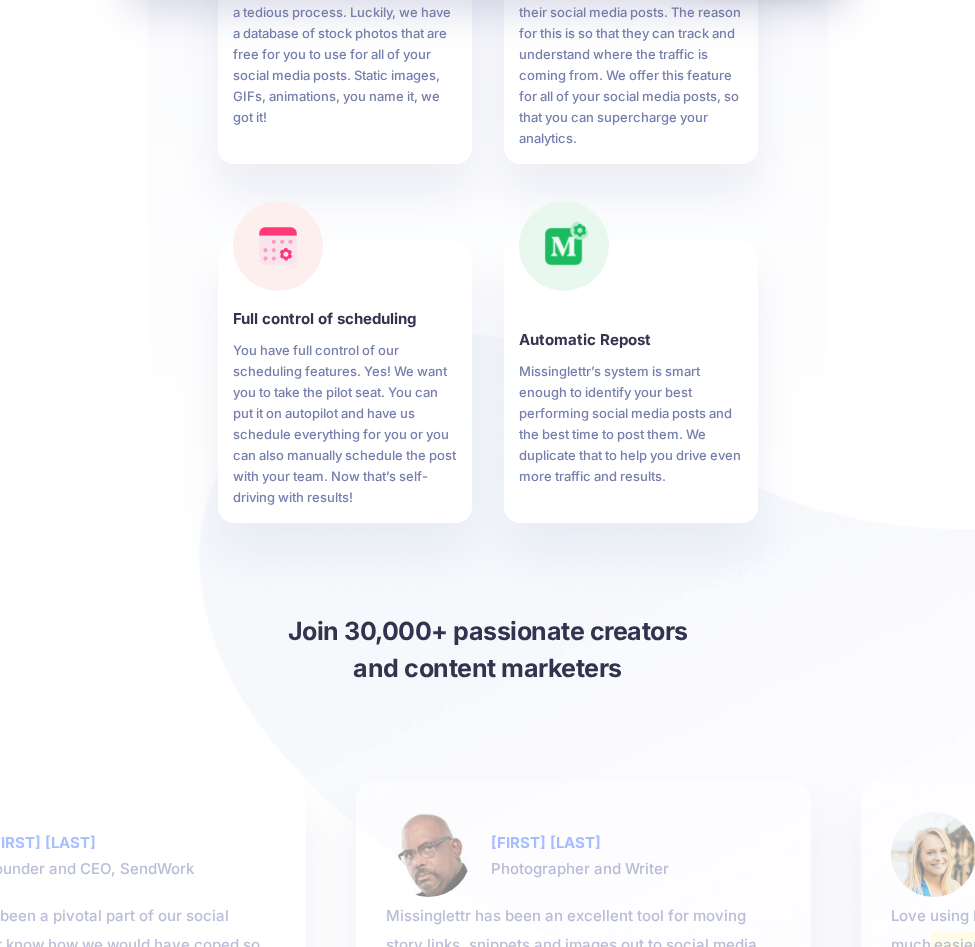 scroll, scrollTop: 0, scrollLeft: 0, axis: both 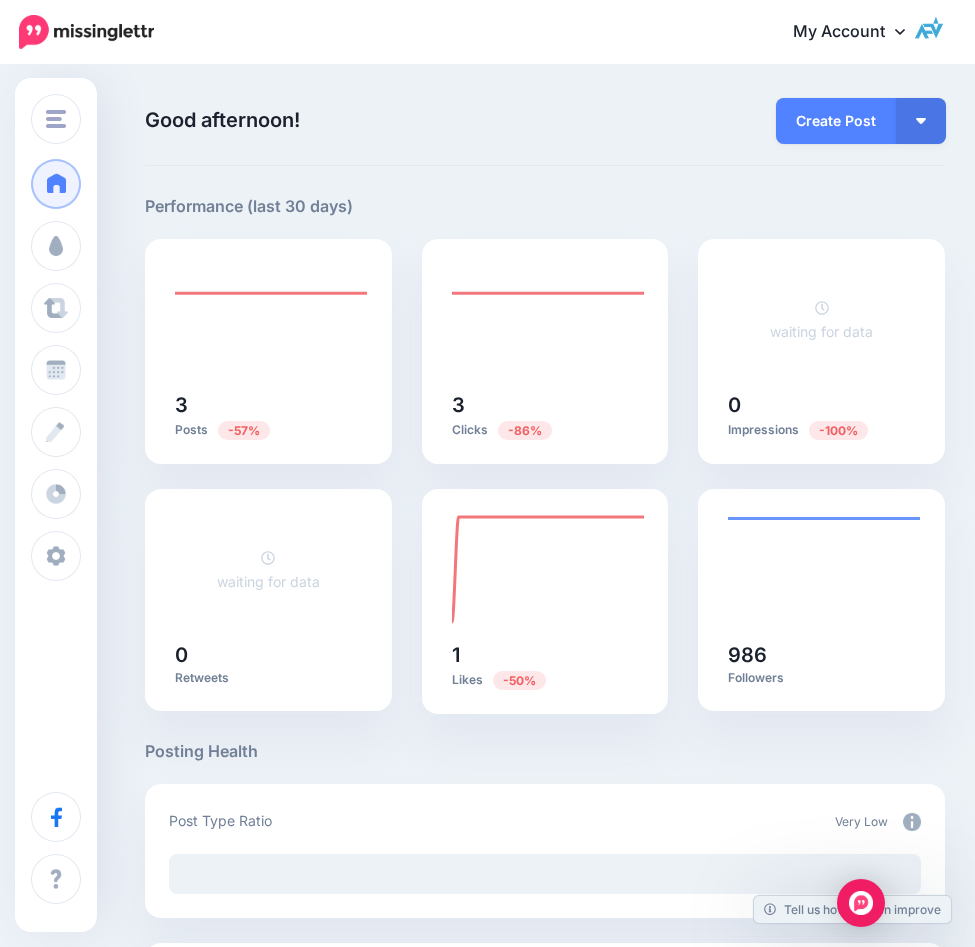 click on "My Account
Dashboard
My Account
Billing
Facebook Community
Help Center
Affiliate Dashboard
Logout" at bounding box center (562, 32) 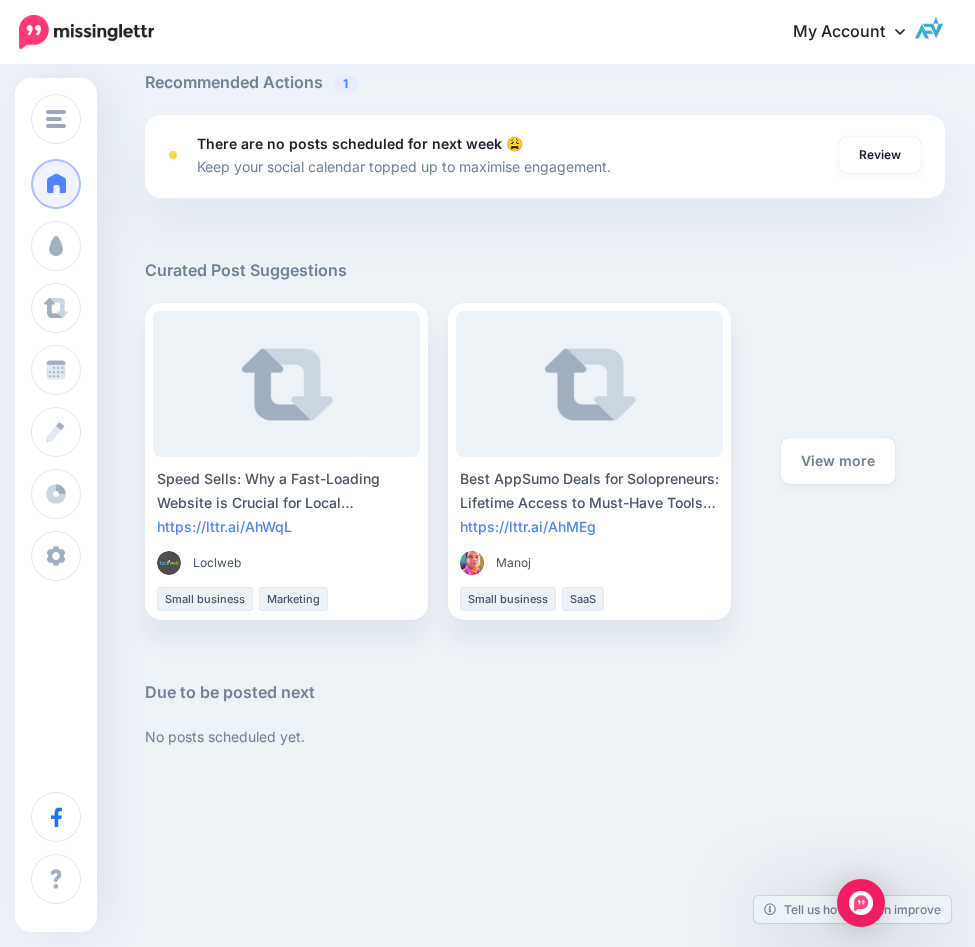 scroll, scrollTop: 1247, scrollLeft: 0, axis: vertical 